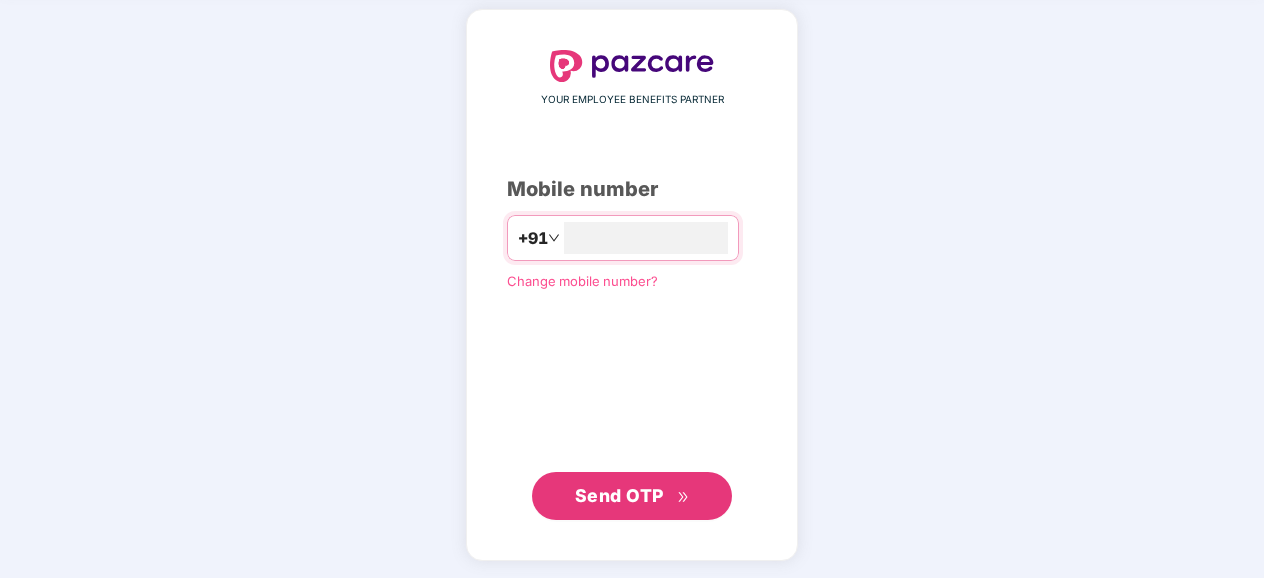 scroll, scrollTop: 84, scrollLeft: 0, axis: vertical 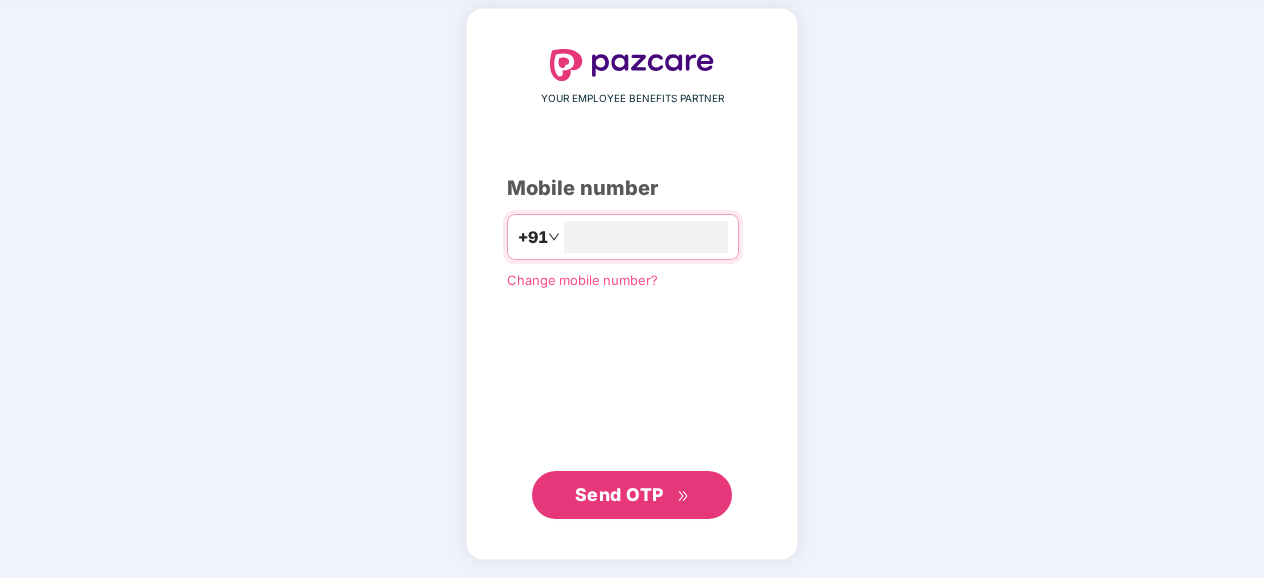 type on "**********" 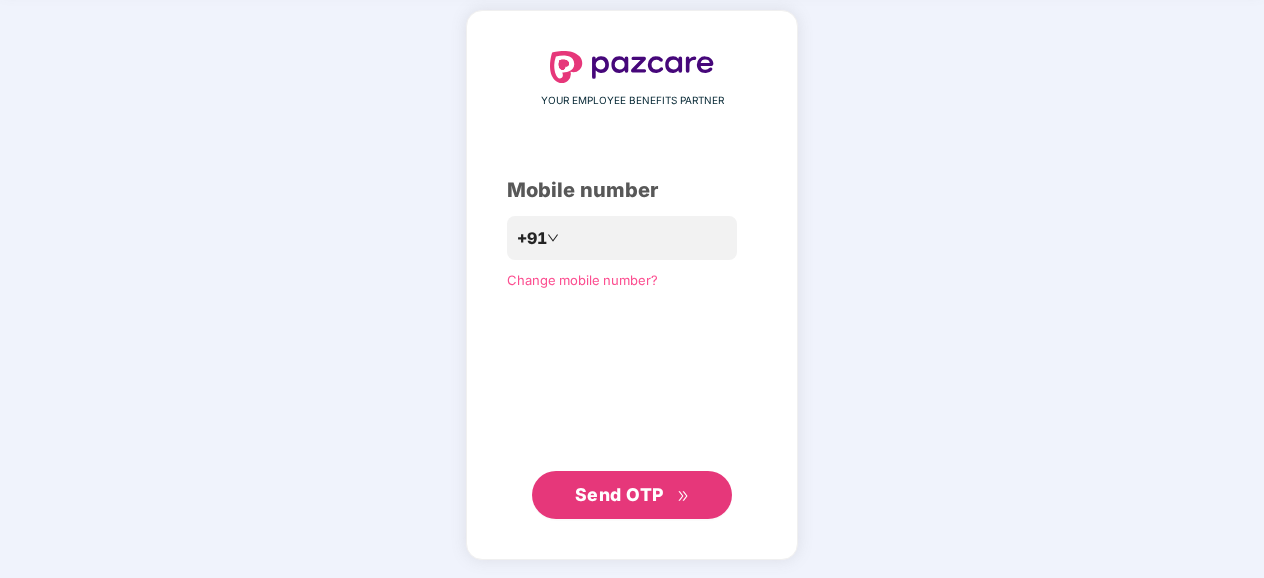 click on "Send OTP" at bounding box center (632, 495) 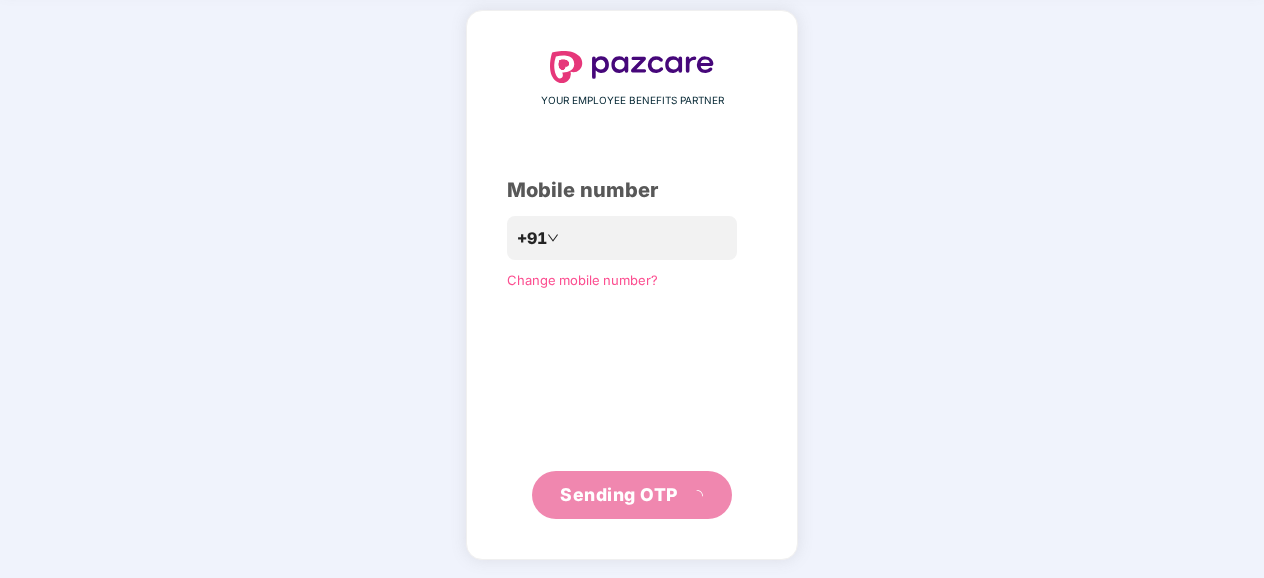 scroll, scrollTop: 74, scrollLeft: 0, axis: vertical 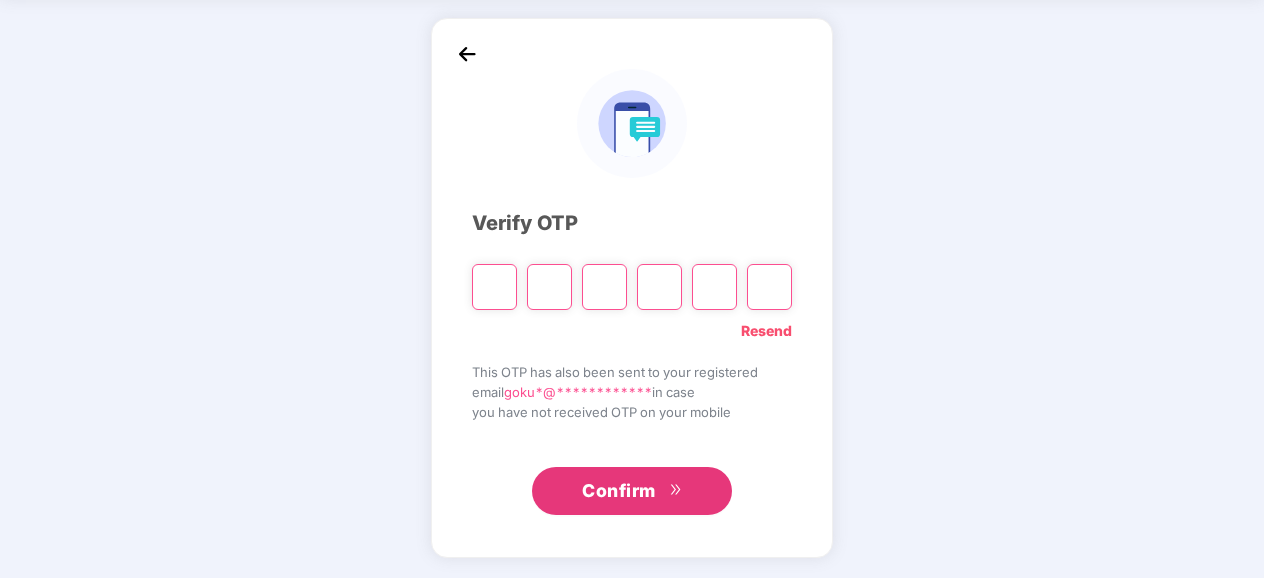 type on "*" 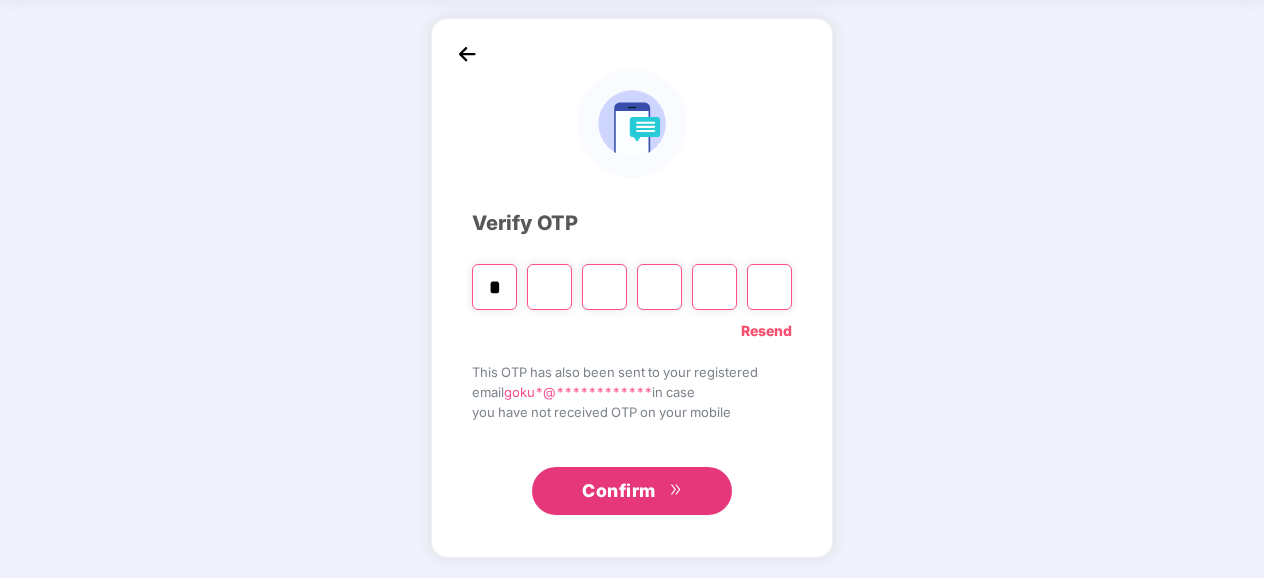 type on "*" 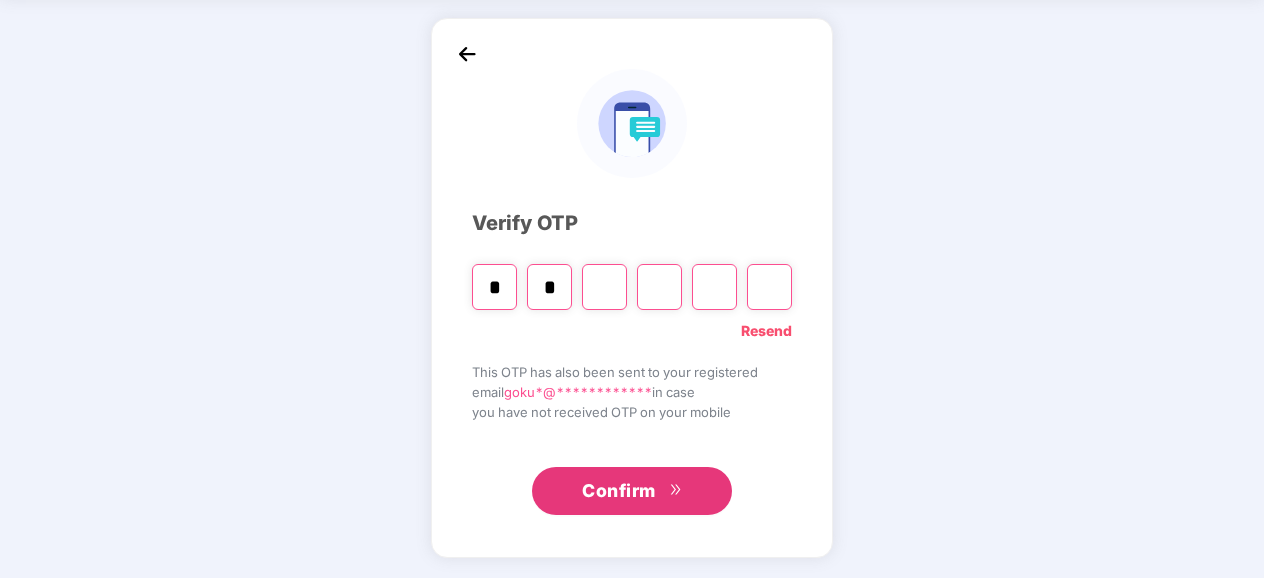type on "*" 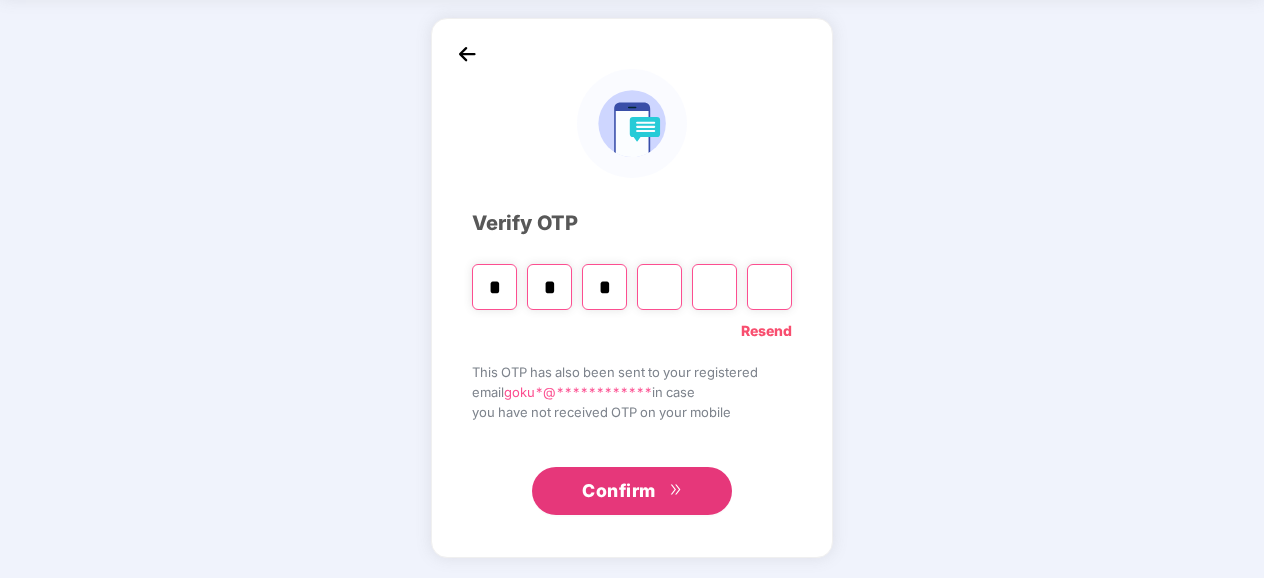 type on "*" 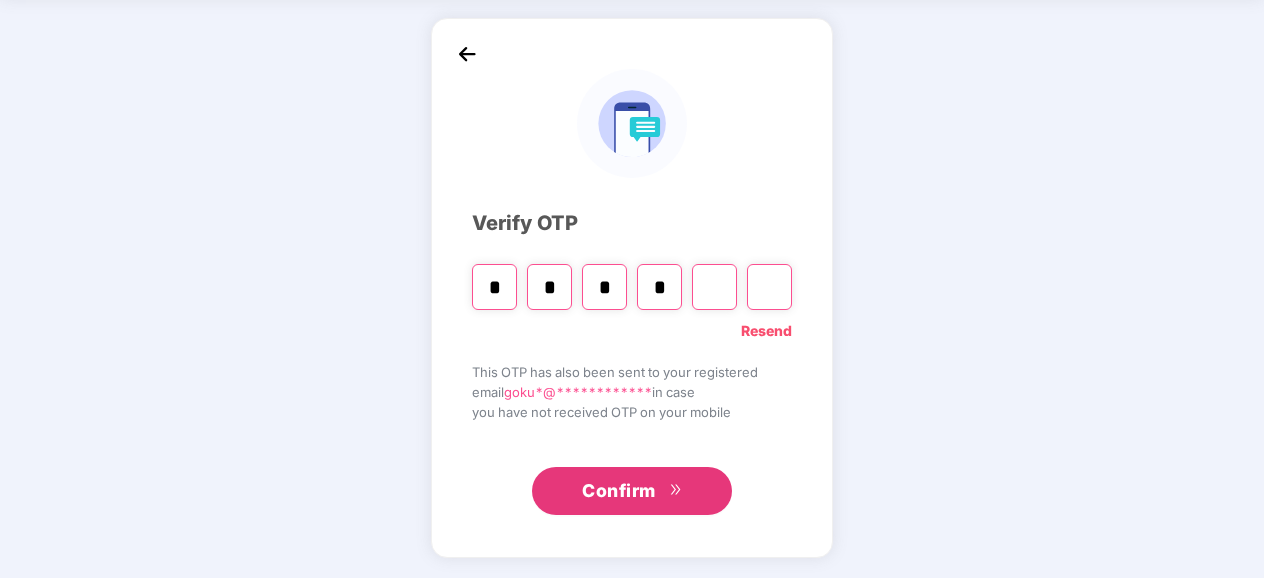 type on "*" 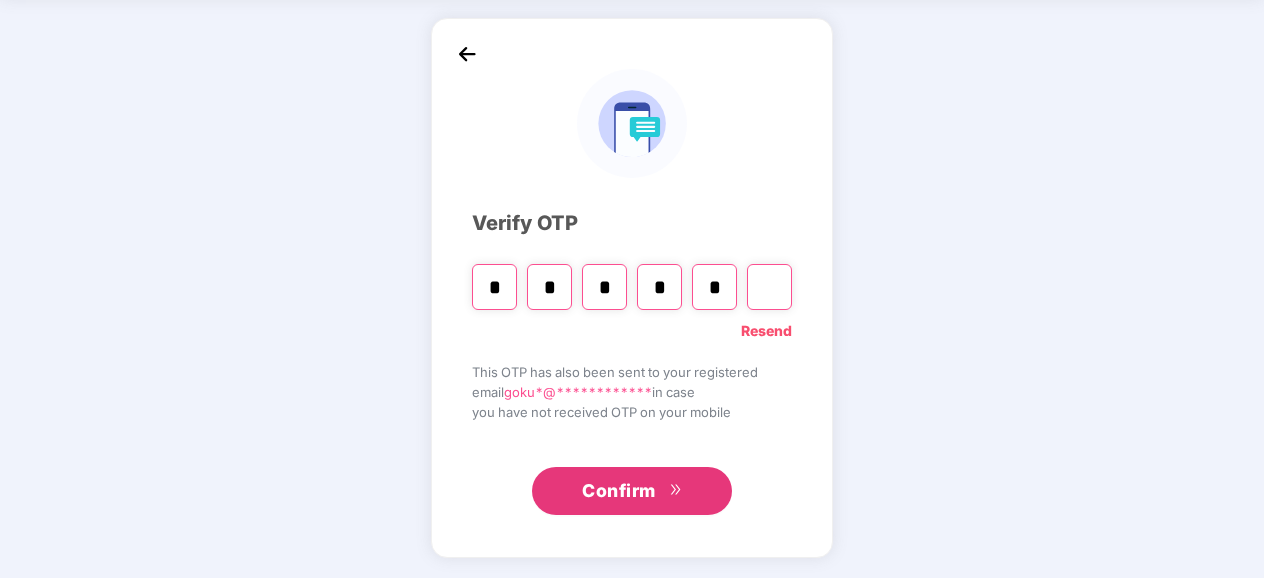 type on "*" 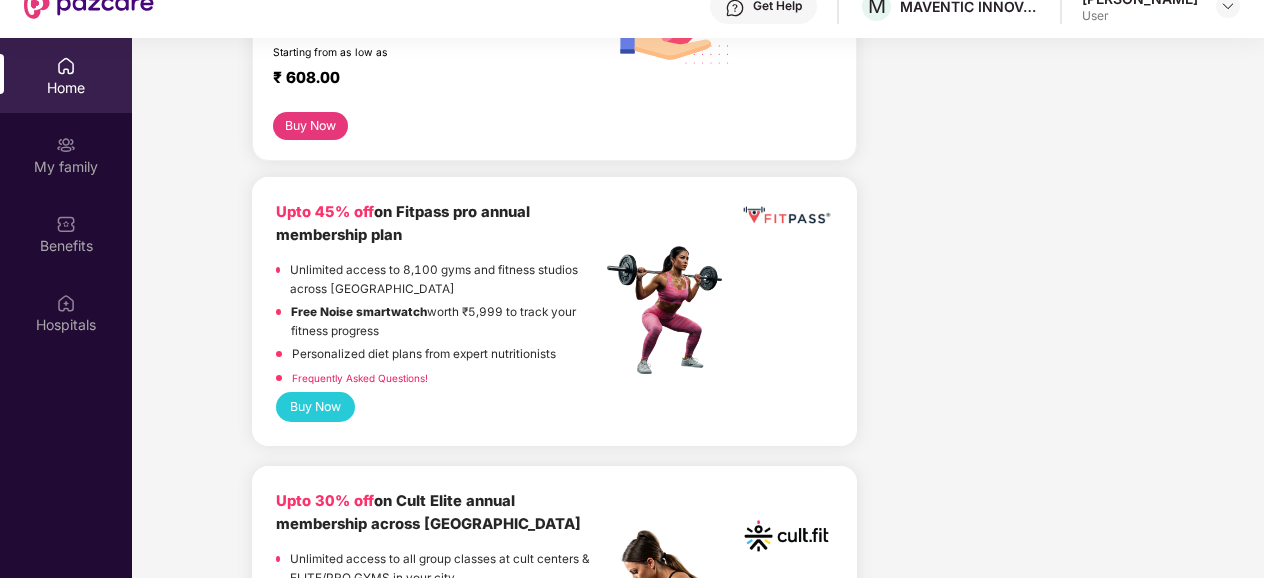 scroll, scrollTop: 0, scrollLeft: 0, axis: both 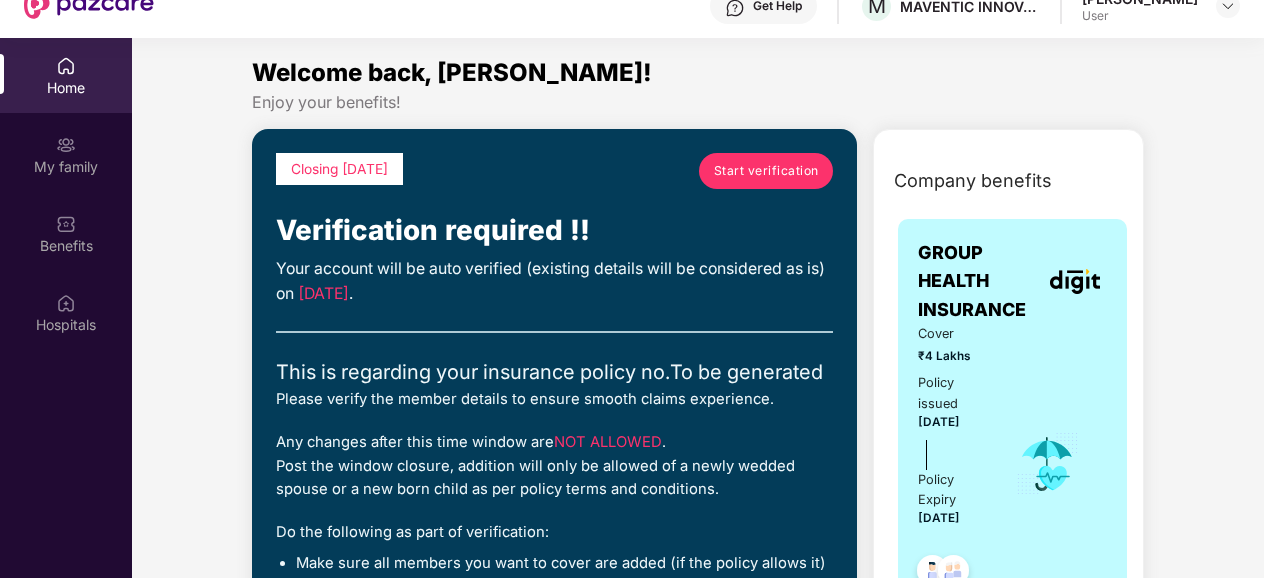 click on "Start verification" at bounding box center [766, 170] 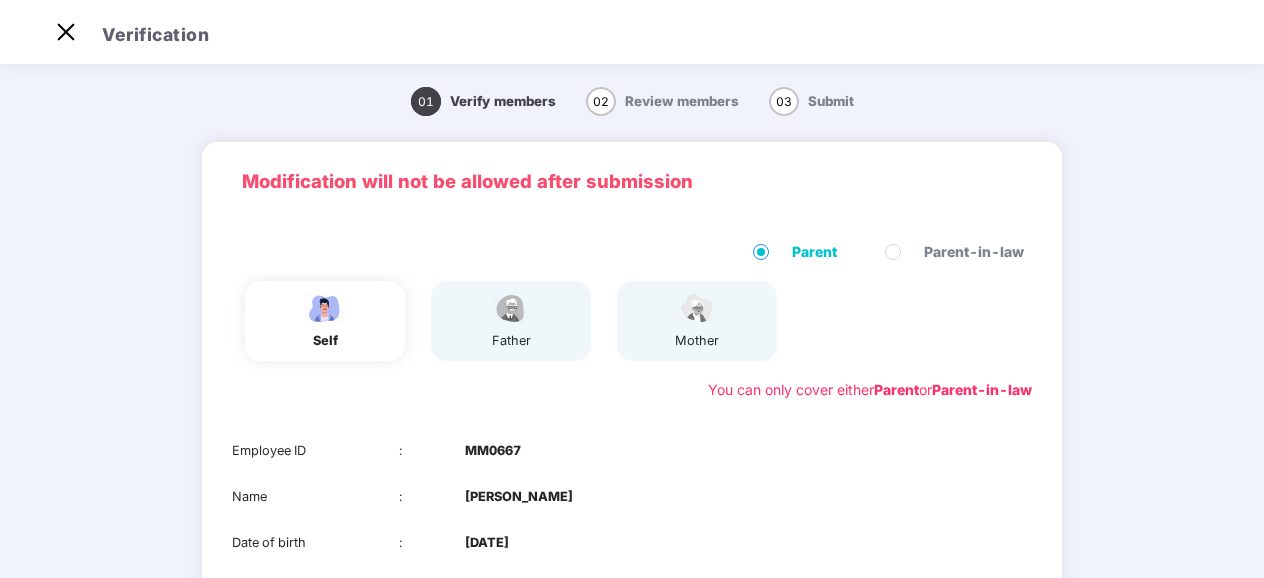 scroll, scrollTop: 10, scrollLeft: 0, axis: vertical 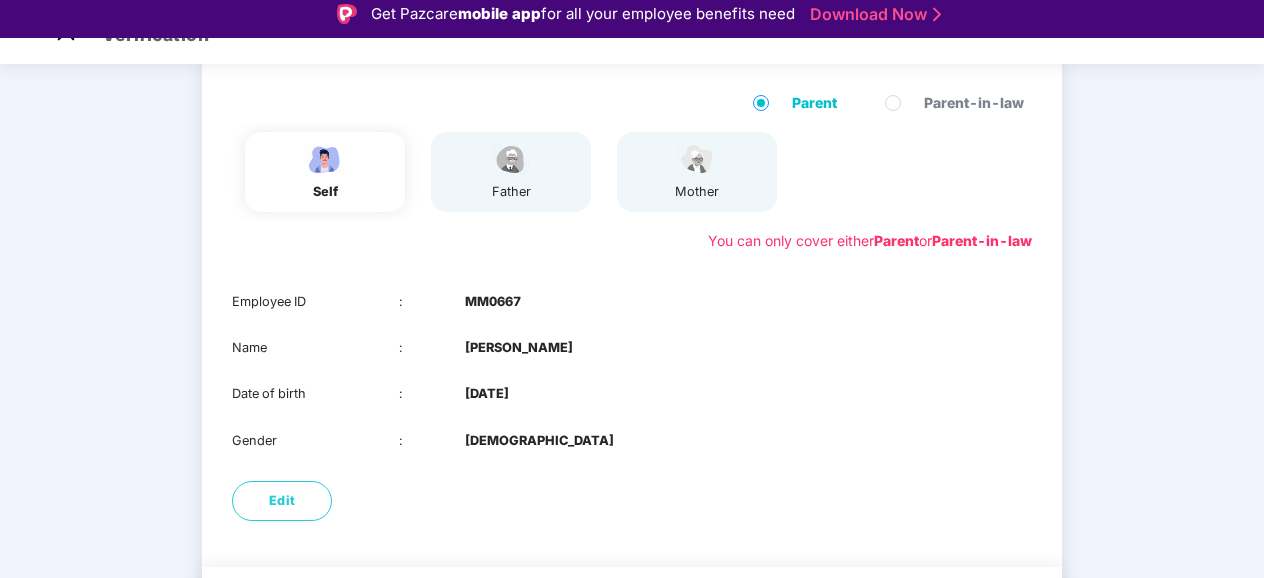 click on "Gokul  Senthil" at bounding box center (519, 348) 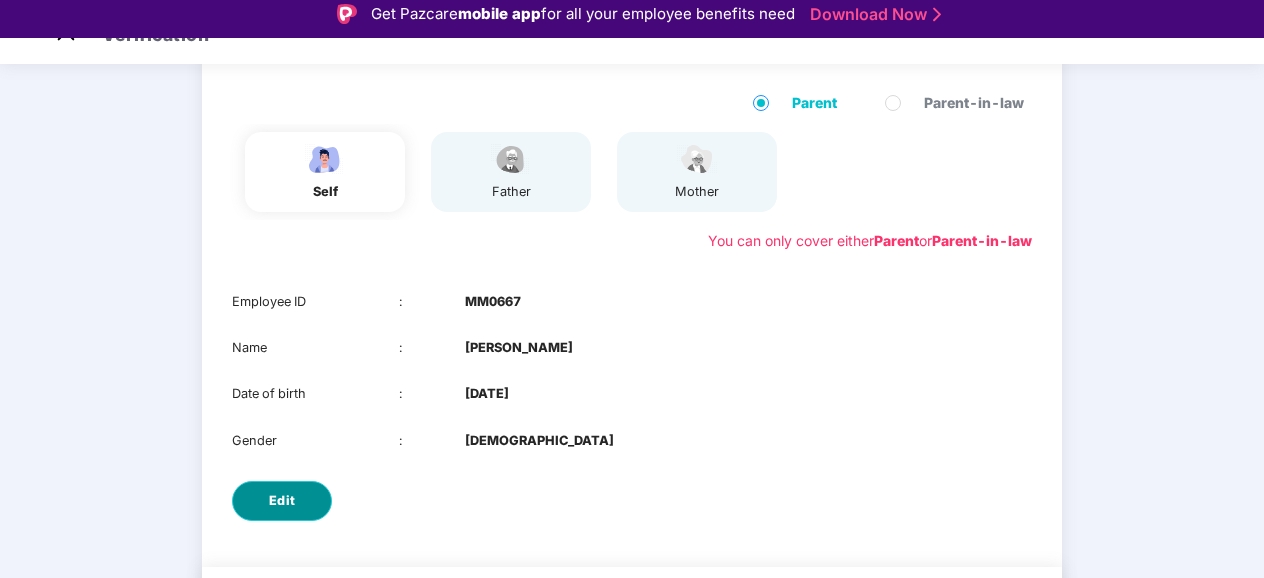 click on "Edit" at bounding box center (282, 501) 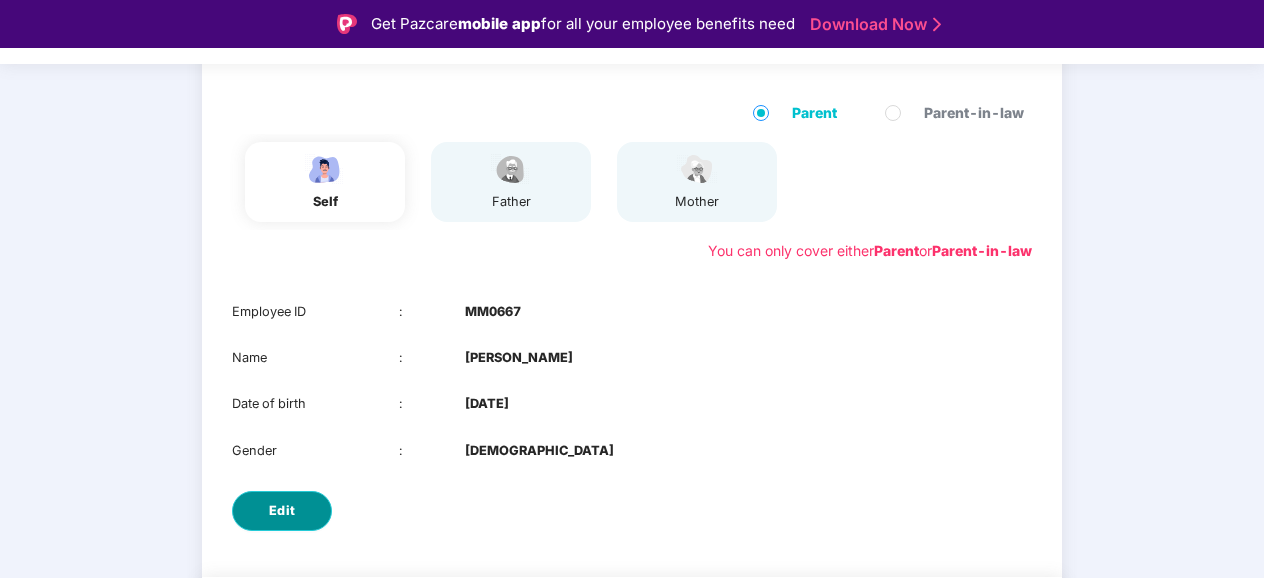select on "****" 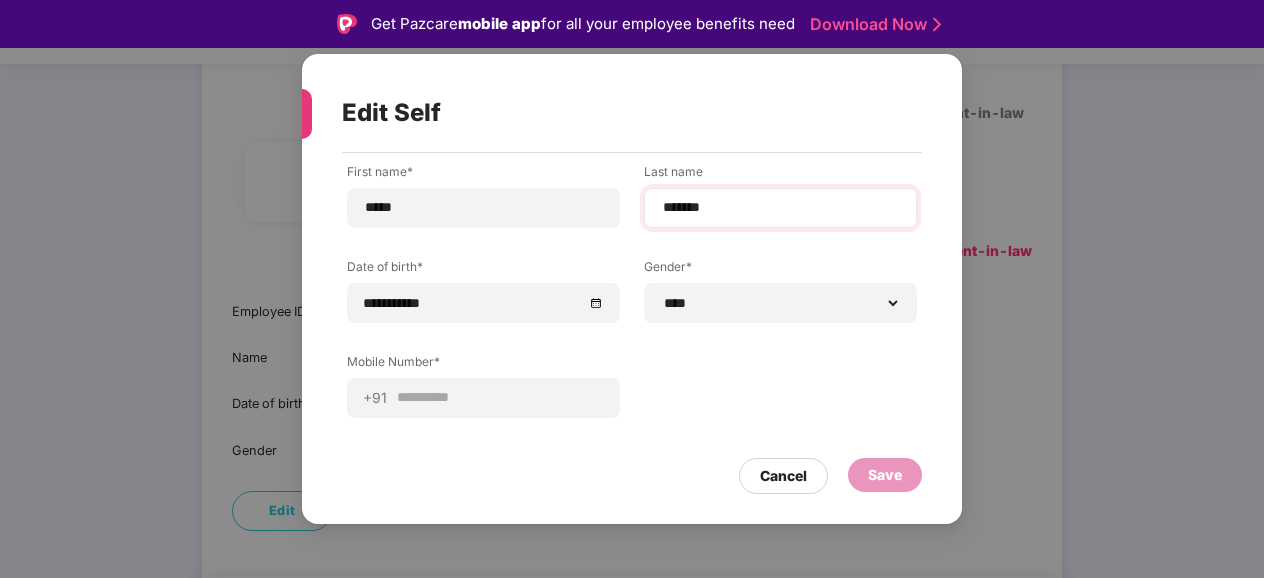 click on "*******" at bounding box center (780, 208) 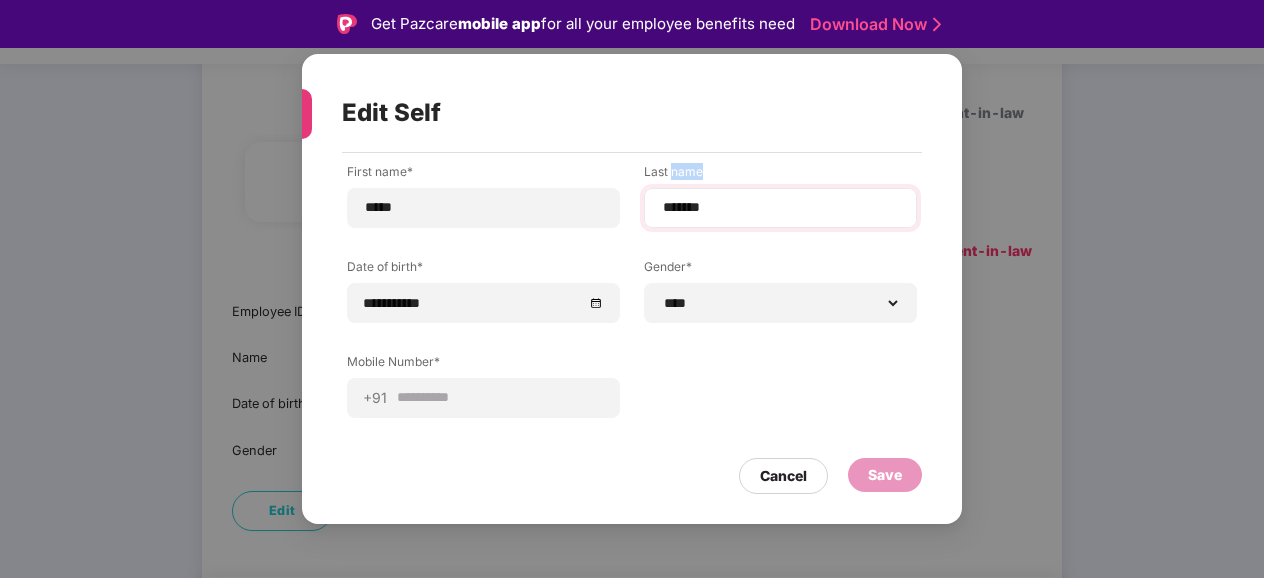 click on "*******" at bounding box center (780, 208) 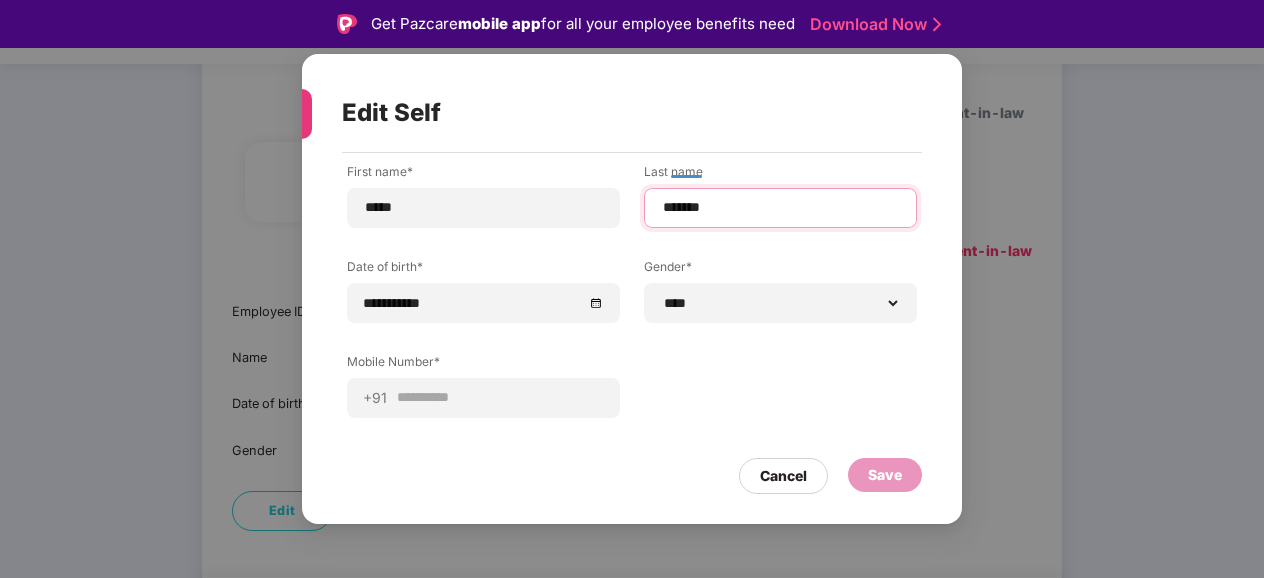 click on "*******" at bounding box center [780, 207] 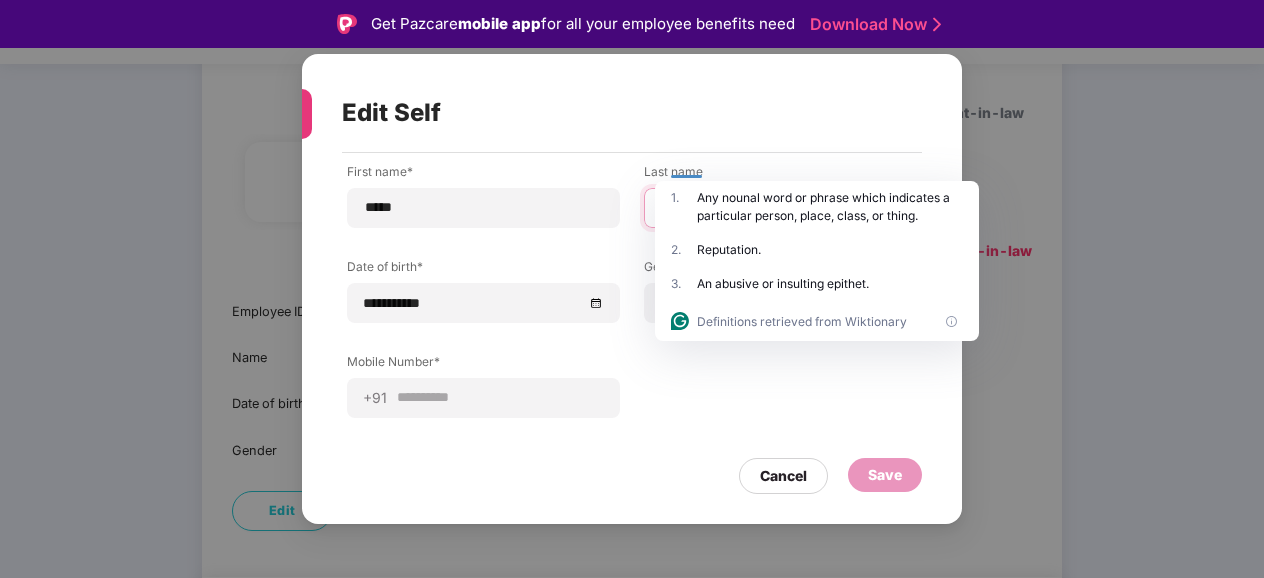 click on "**********" at bounding box center (632, 289) 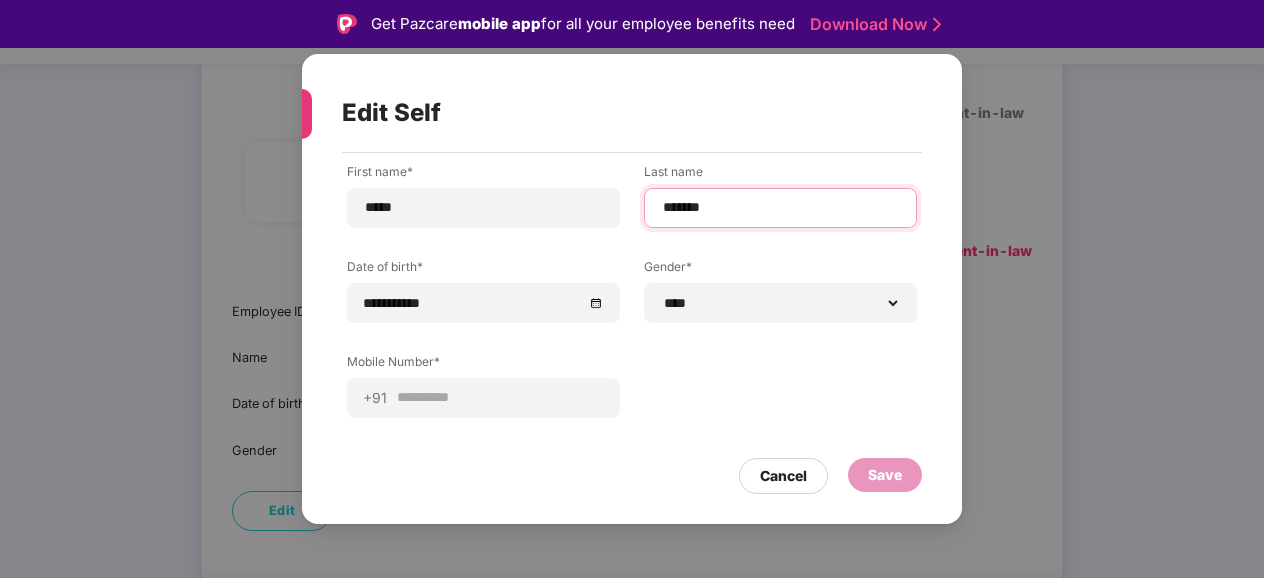 click on "*******" at bounding box center [780, 207] 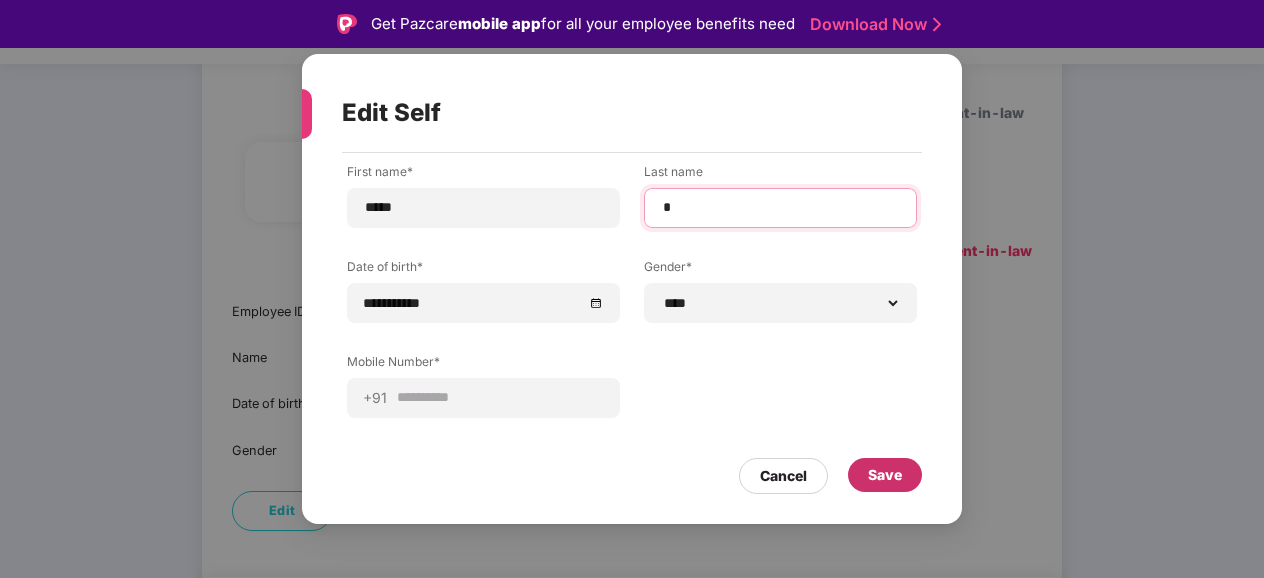 type on "*" 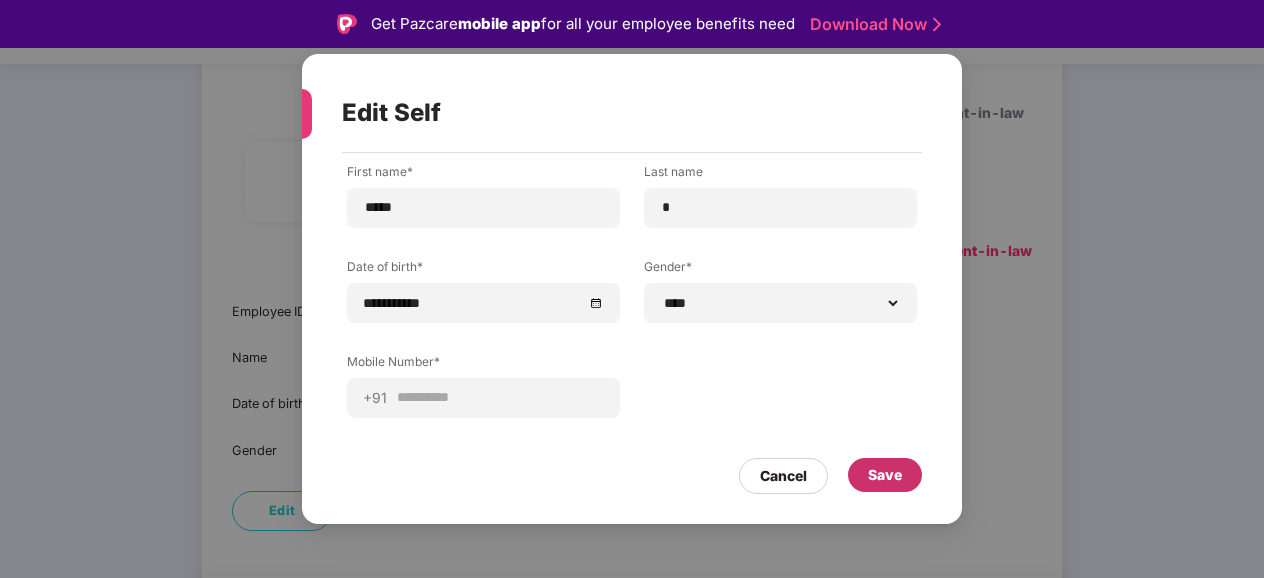 click on "Save" at bounding box center [885, 475] 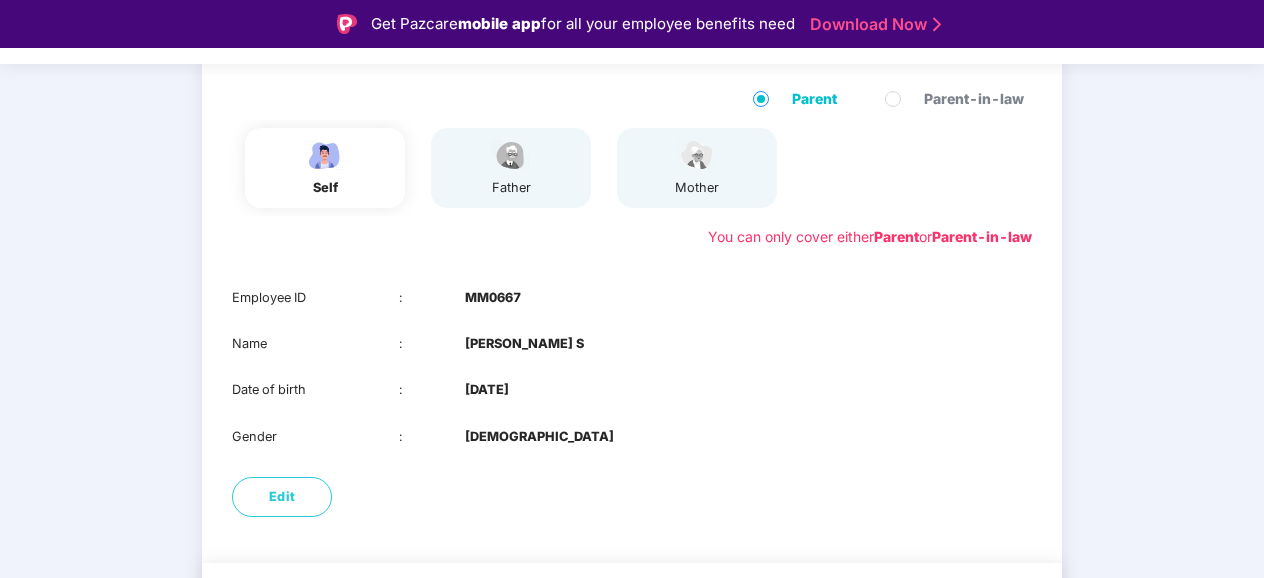 scroll, scrollTop: 264, scrollLeft: 0, axis: vertical 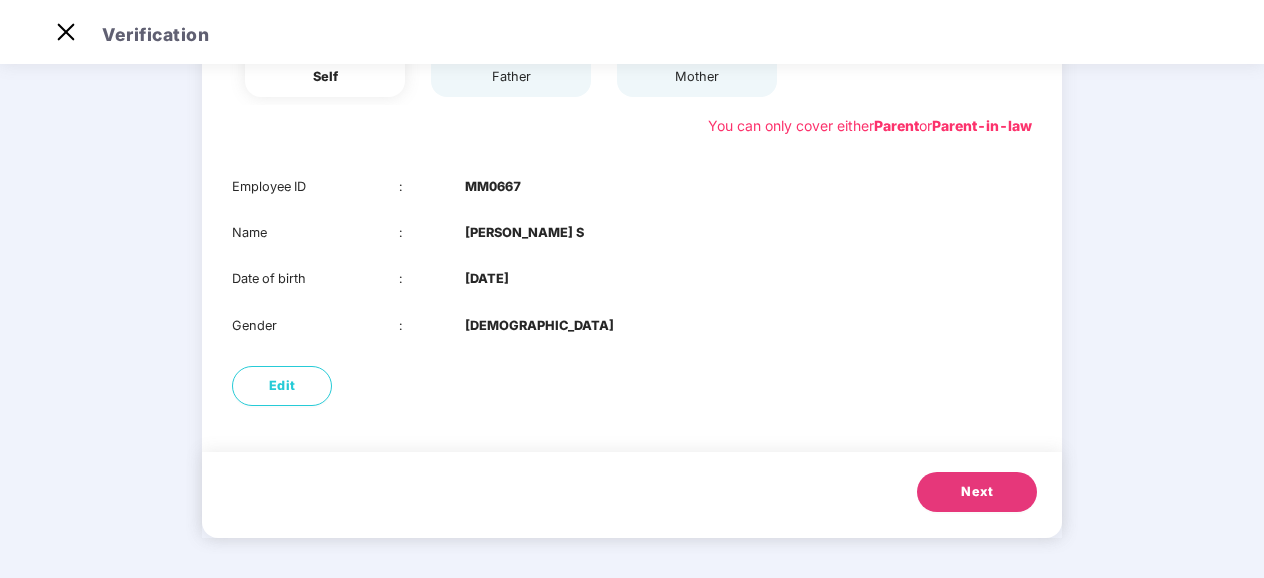 click on "Next" at bounding box center (977, 492) 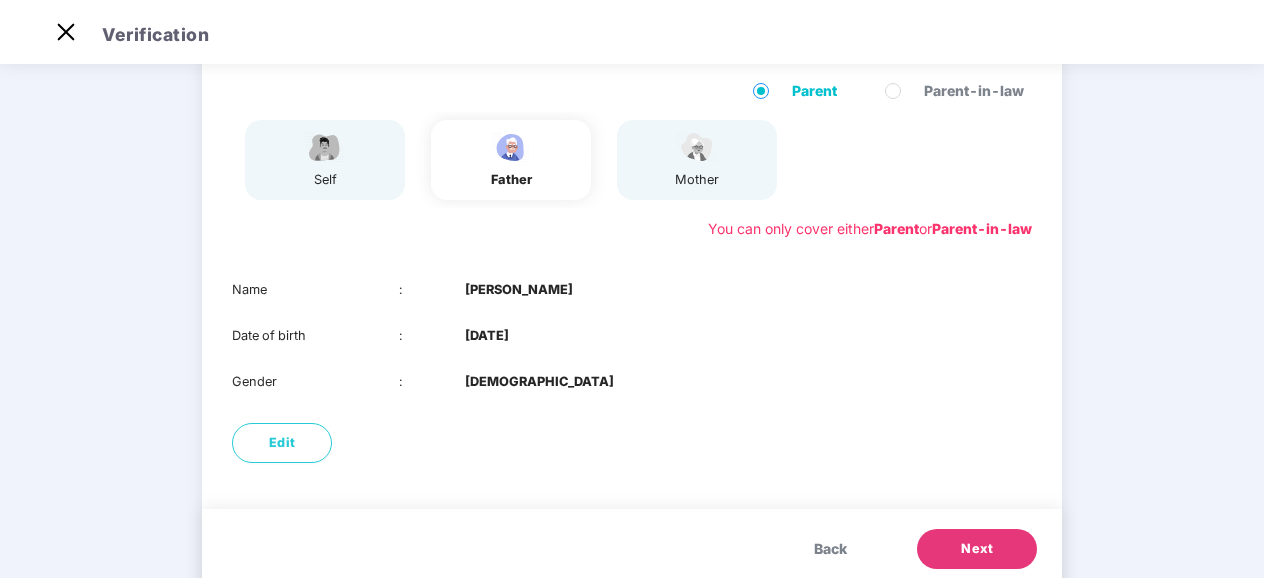 scroll, scrollTop: 162, scrollLeft: 0, axis: vertical 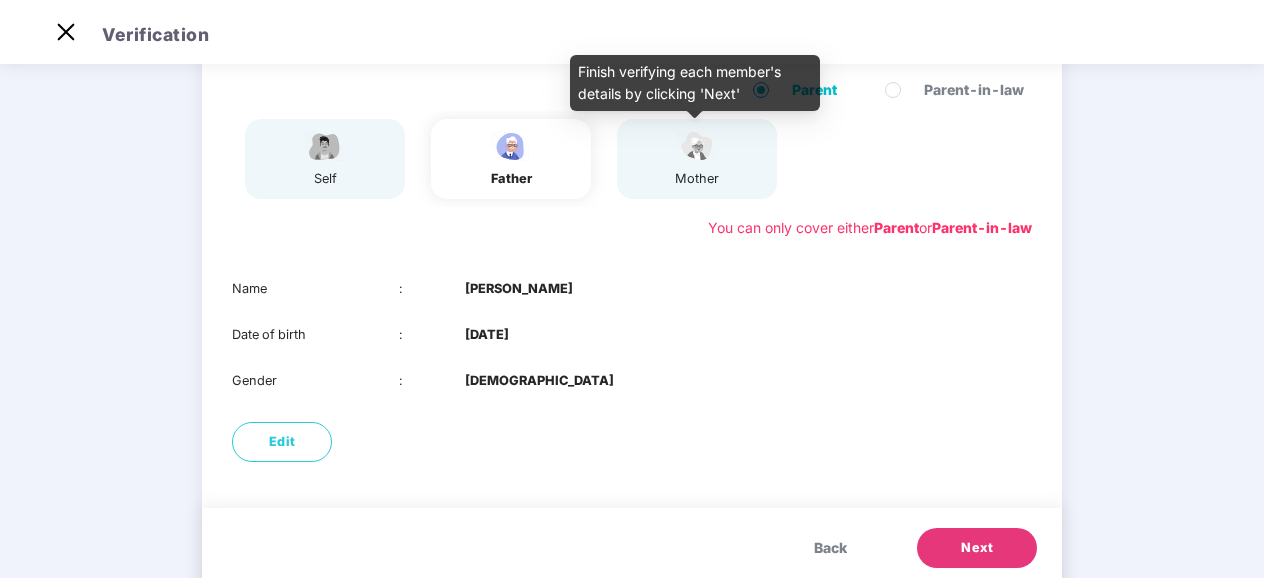 click at bounding box center (697, 146) 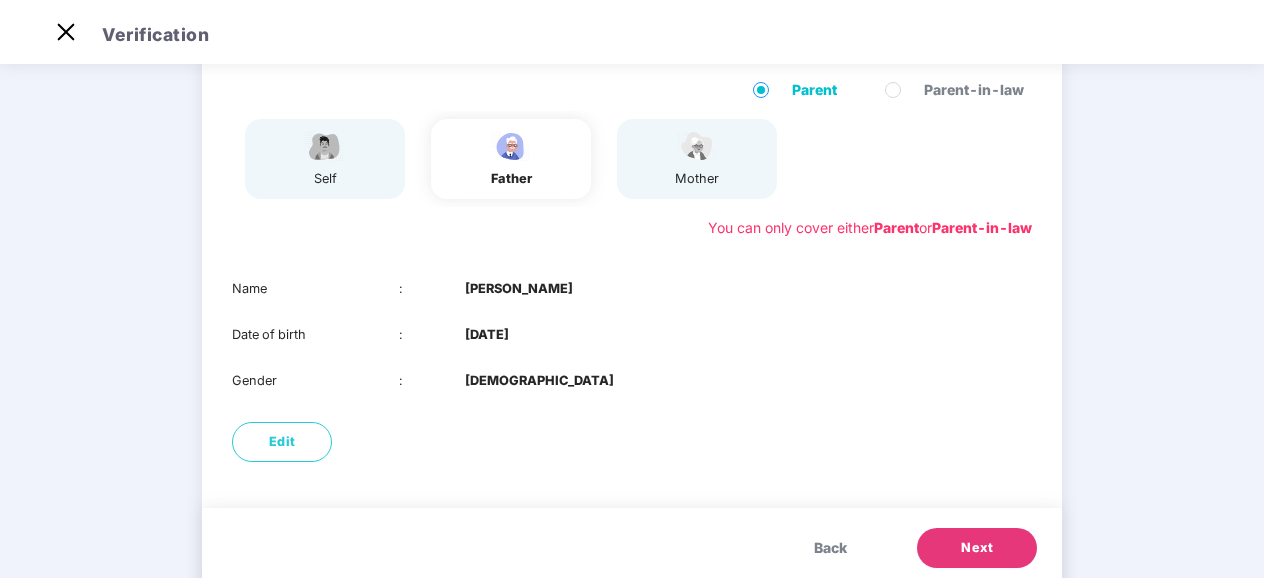 click on "Next" at bounding box center [977, 548] 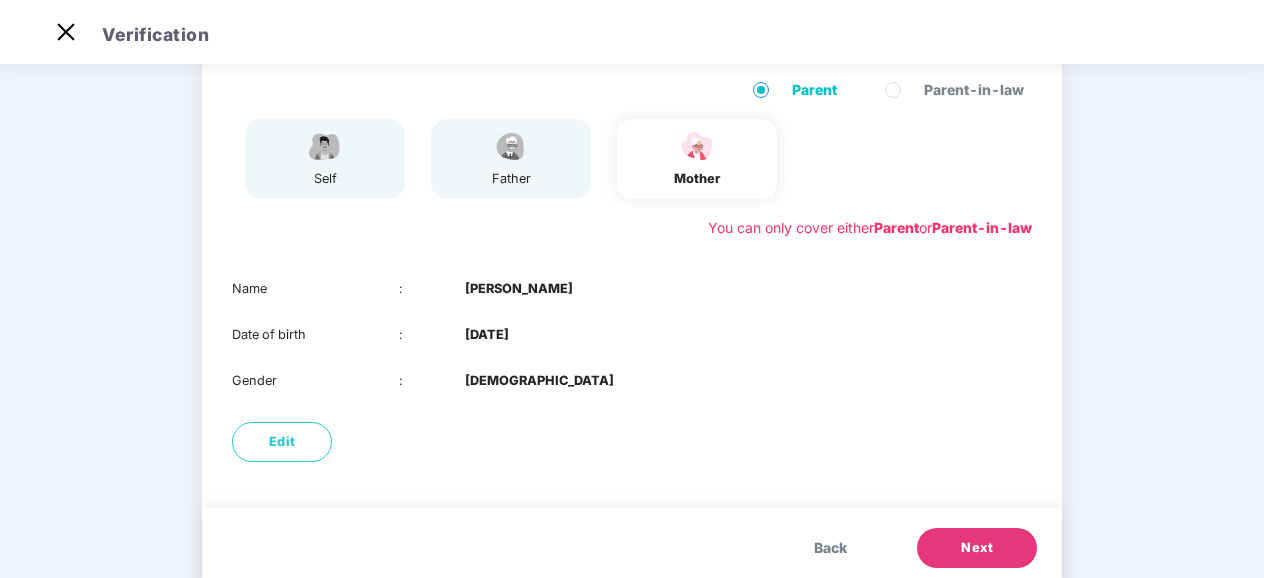 scroll, scrollTop: 218, scrollLeft: 0, axis: vertical 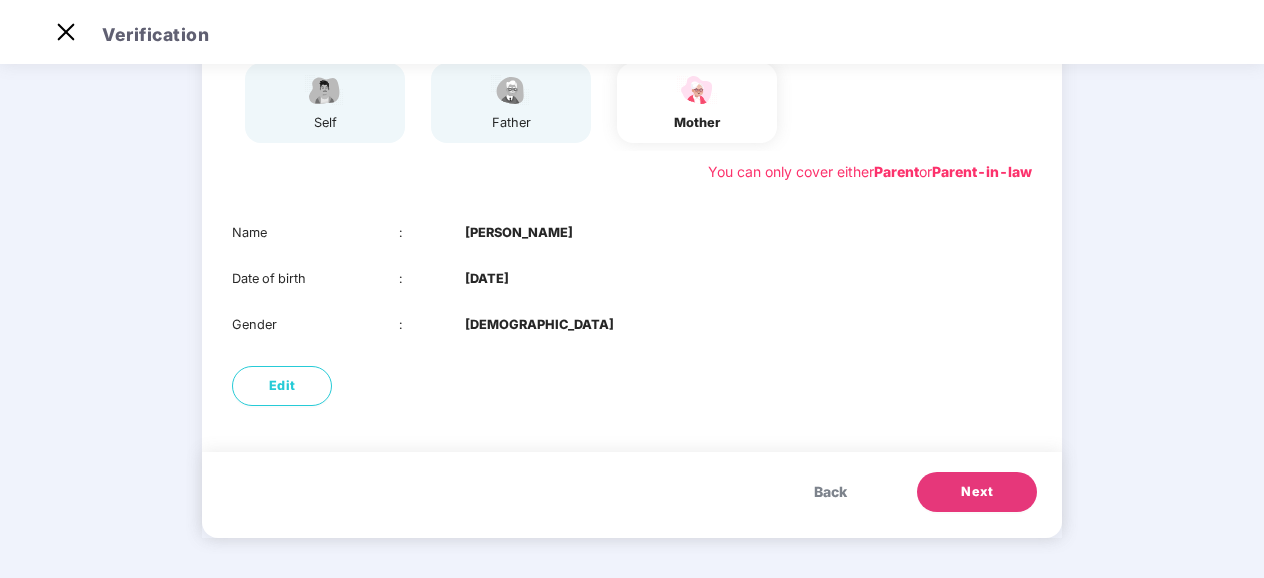 click on "Next" at bounding box center (977, 492) 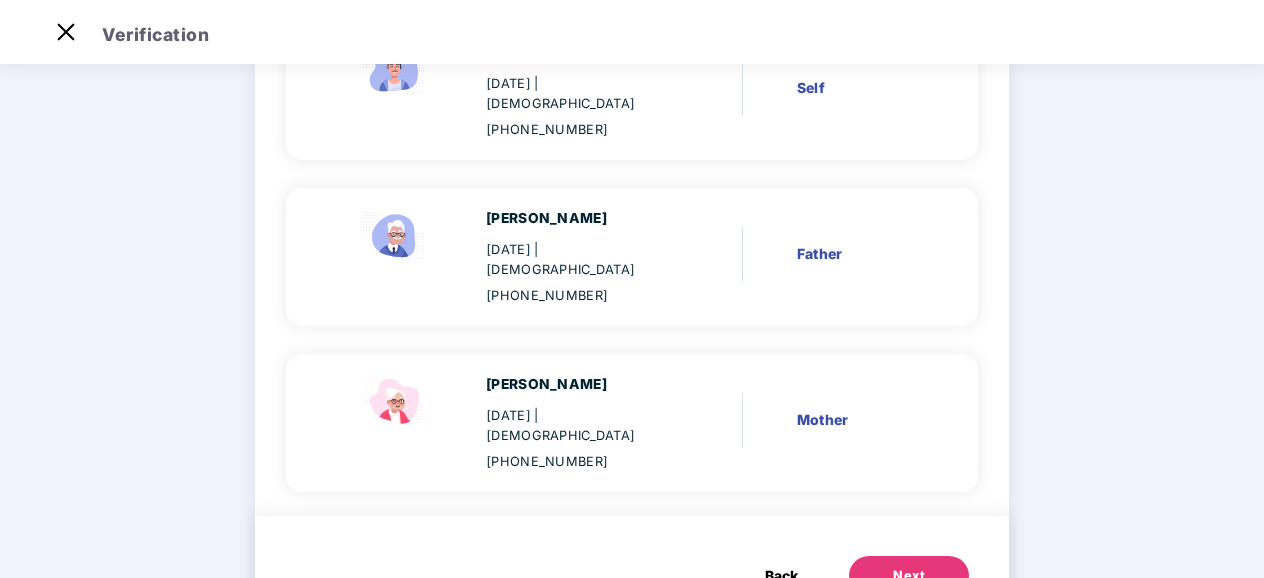 scroll, scrollTop: 264, scrollLeft: 0, axis: vertical 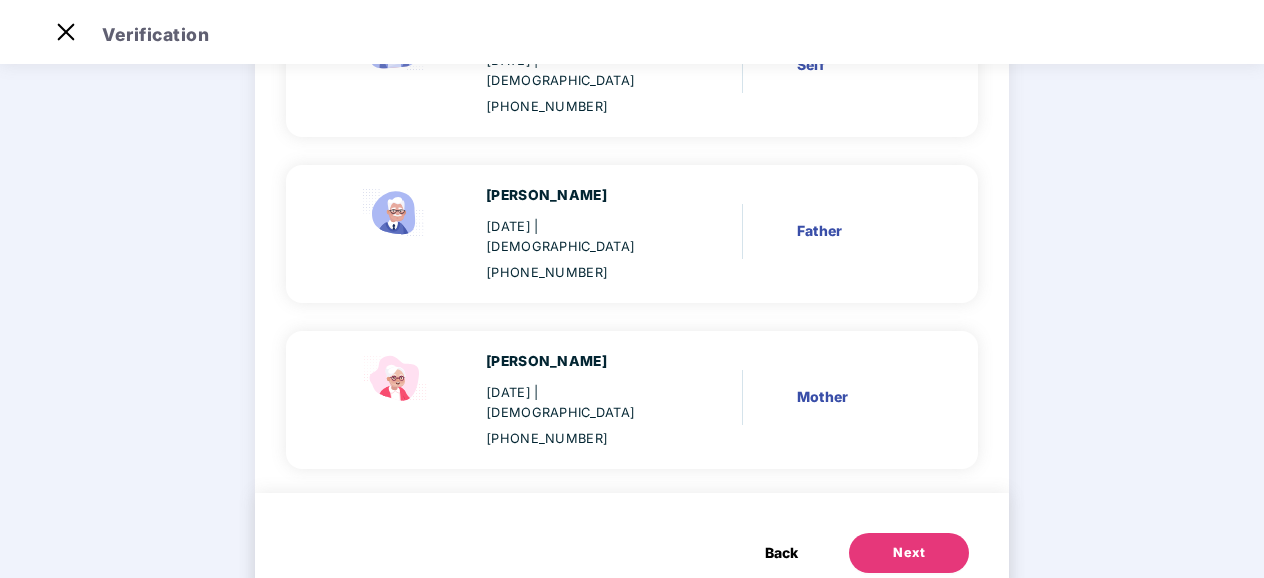 click on "Next" at bounding box center (909, 553) 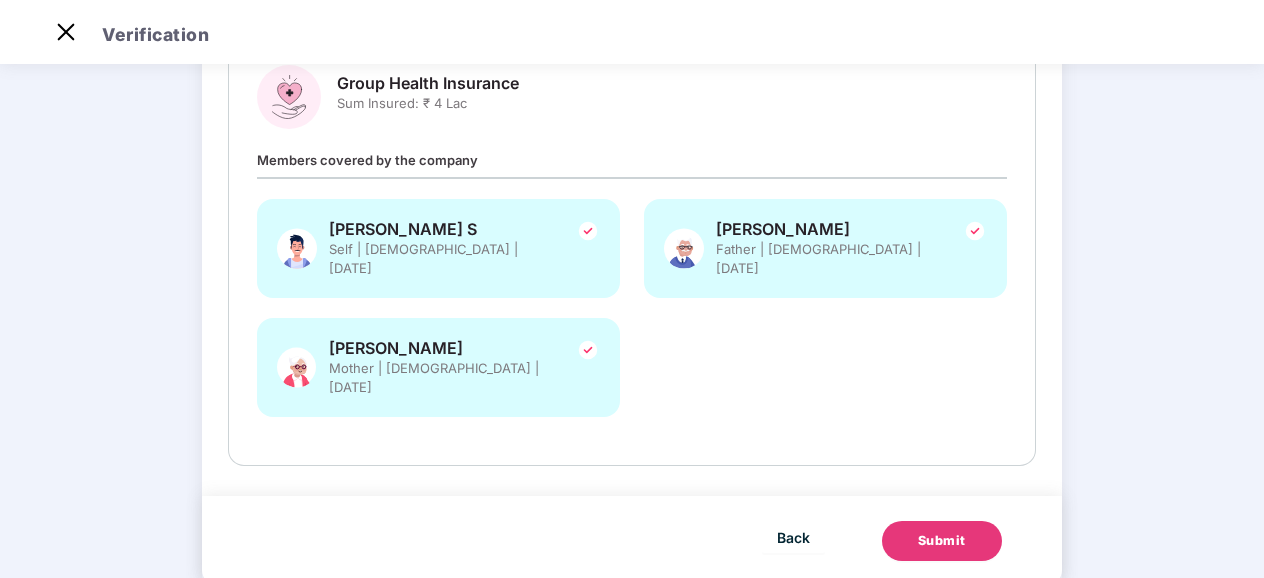scroll, scrollTop: 0, scrollLeft: 0, axis: both 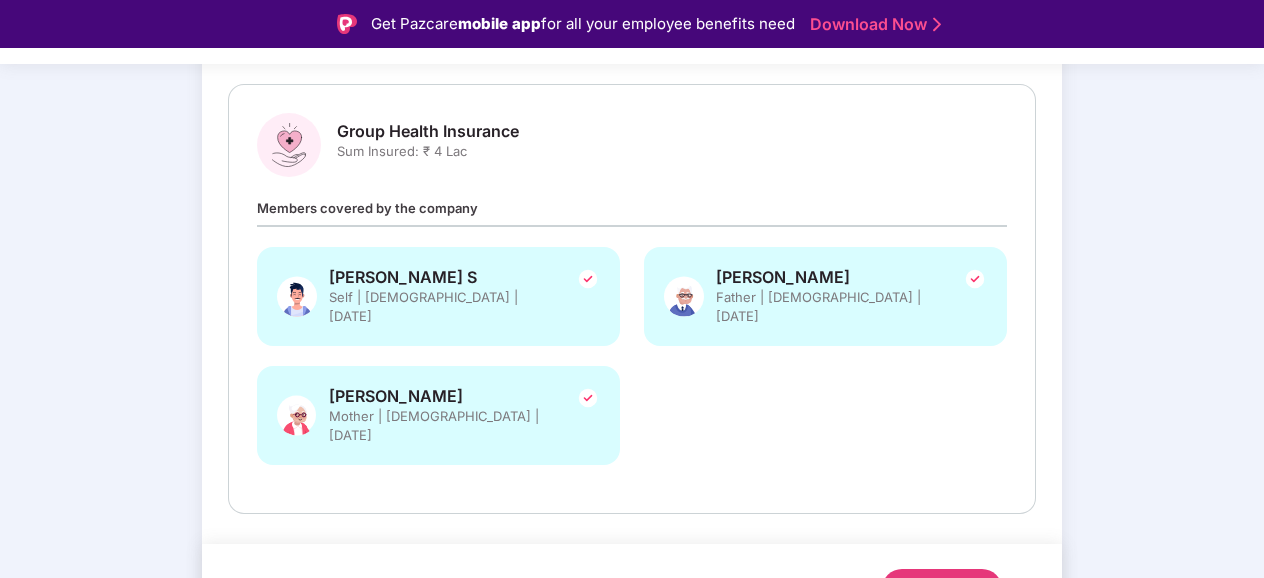 click on "Gokul S Self | Male | 06 Aug 2001 Senthil Natarajan Father | Male | 17 Oct 1972 Dhanamani Senthil Mother | Female | 10 May 1977" at bounding box center [632, 366] 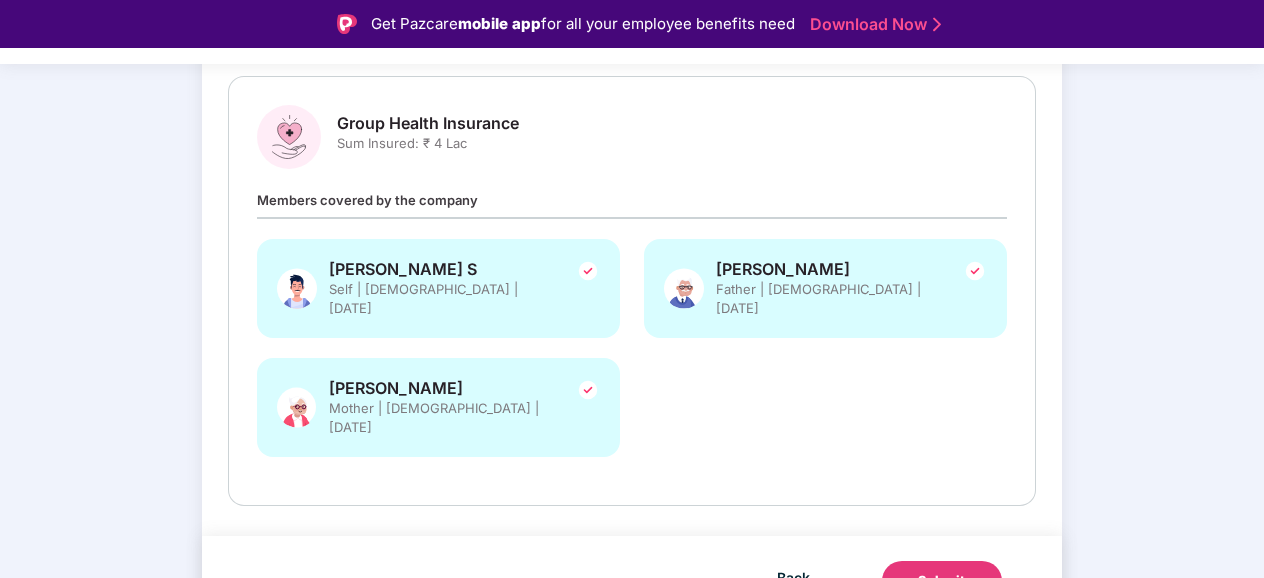 scroll, scrollTop: 48, scrollLeft: 0, axis: vertical 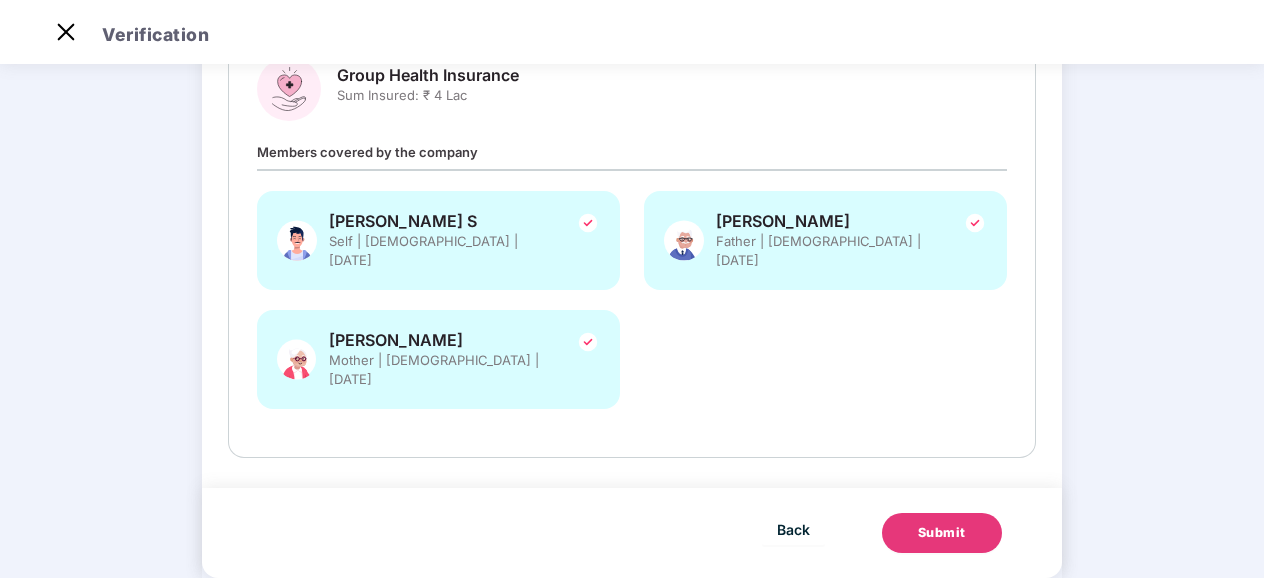 click on "Self | Male | 06 Aug 2001" at bounding box center (439, 251) 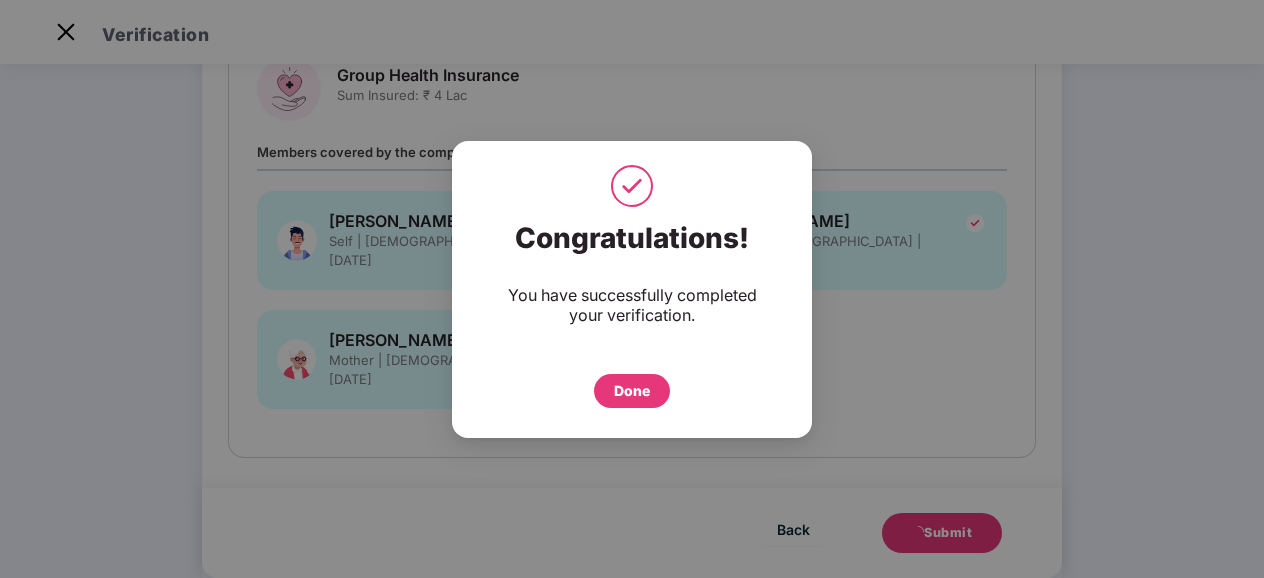 click on "Done" at bounding box center (632, 391) 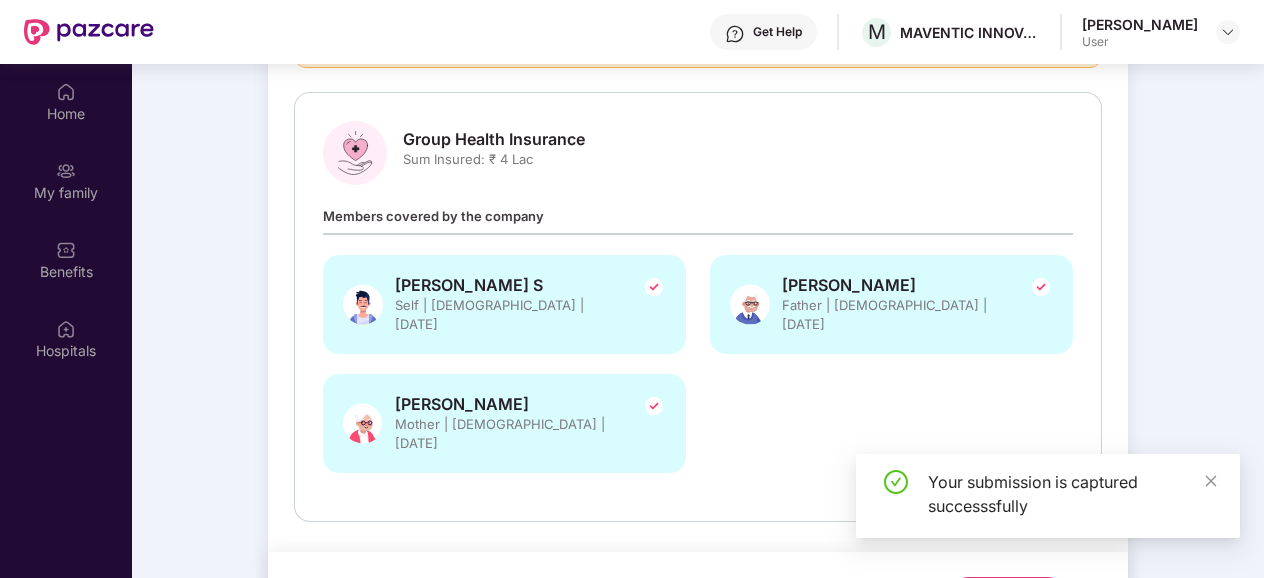 scroll, scrollTop: 112, scrollLeft: 0, axis: vertical 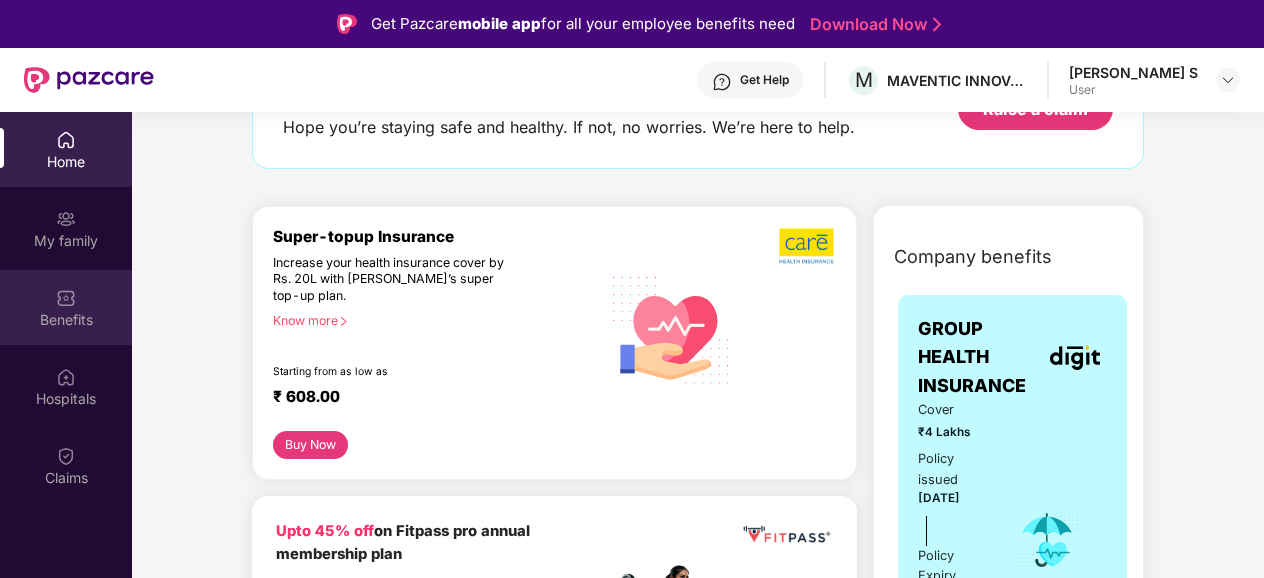 click on "Benefits" at bounding box center [66, 307] 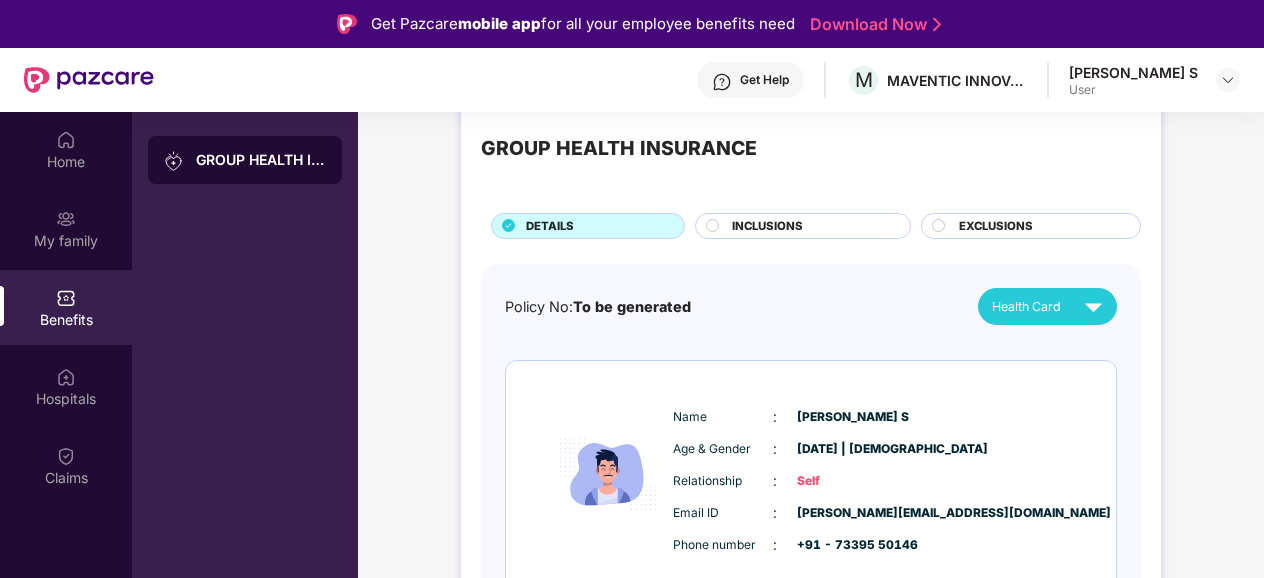scroll, scrollTop: 32, scrollLeft: 0, axis: vertical 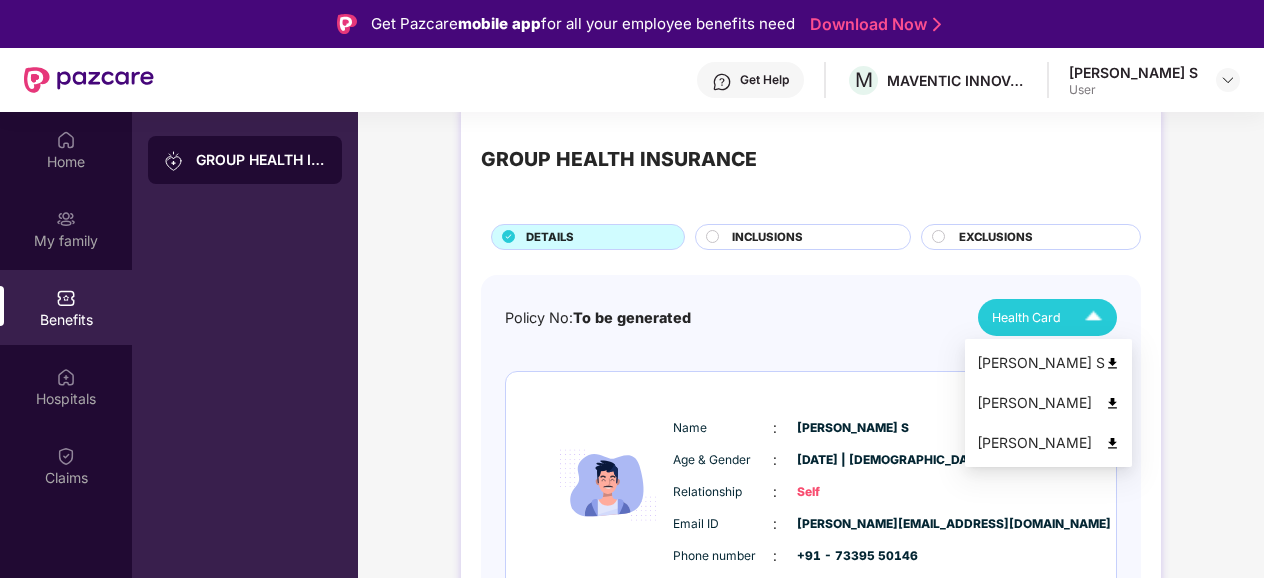 click at bounding box center [1093, 317] 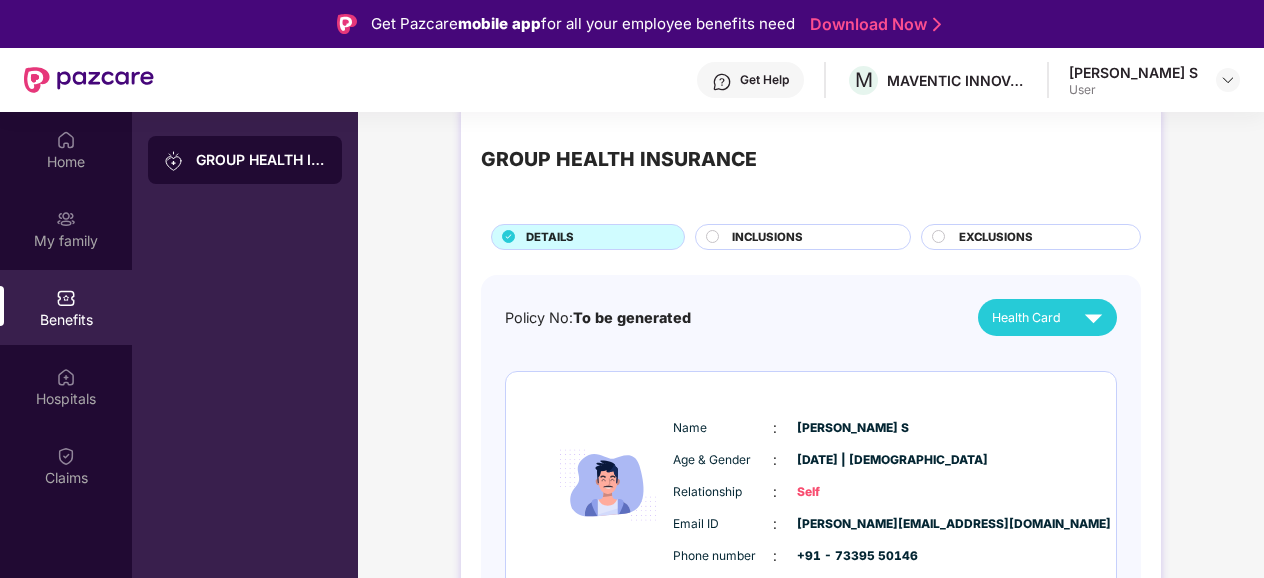 click on "Policy No:  To be generated Health Card" at bounding box center [811, 317] 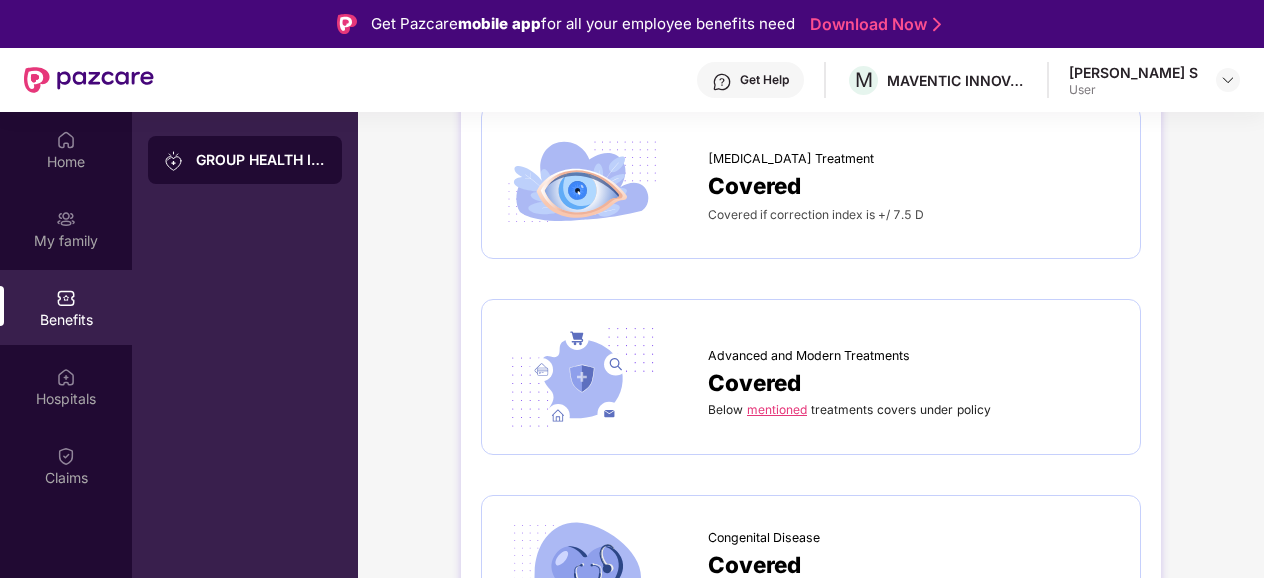 scroll, scrollTop: 2956, scrollLeft: 0, axis: vertical 